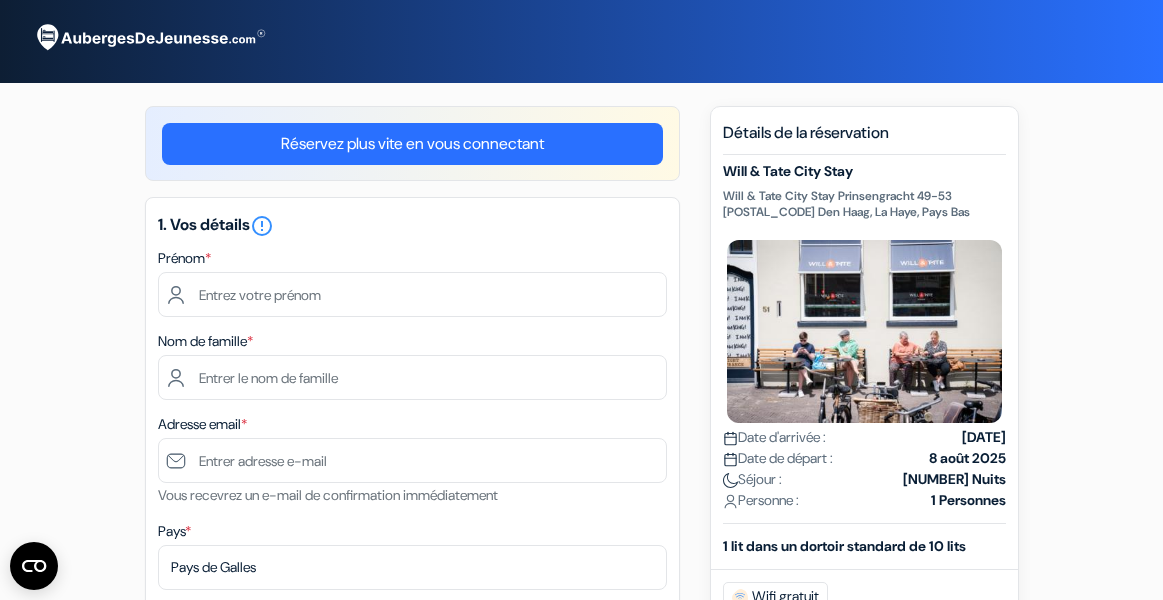 select on "256" 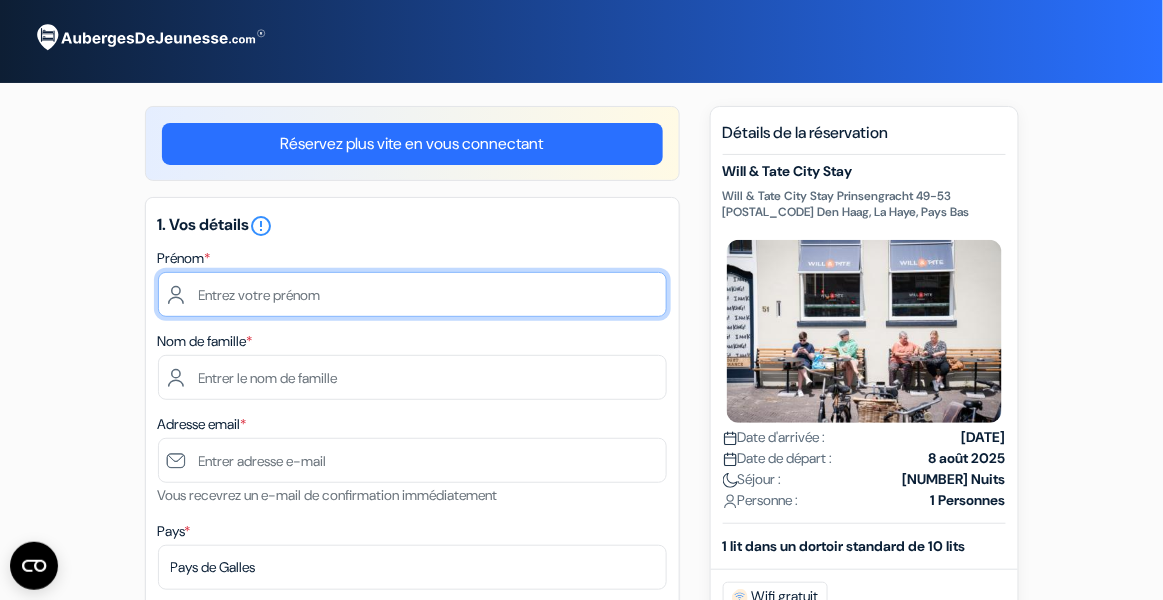 click at bounding box center [412, 294] 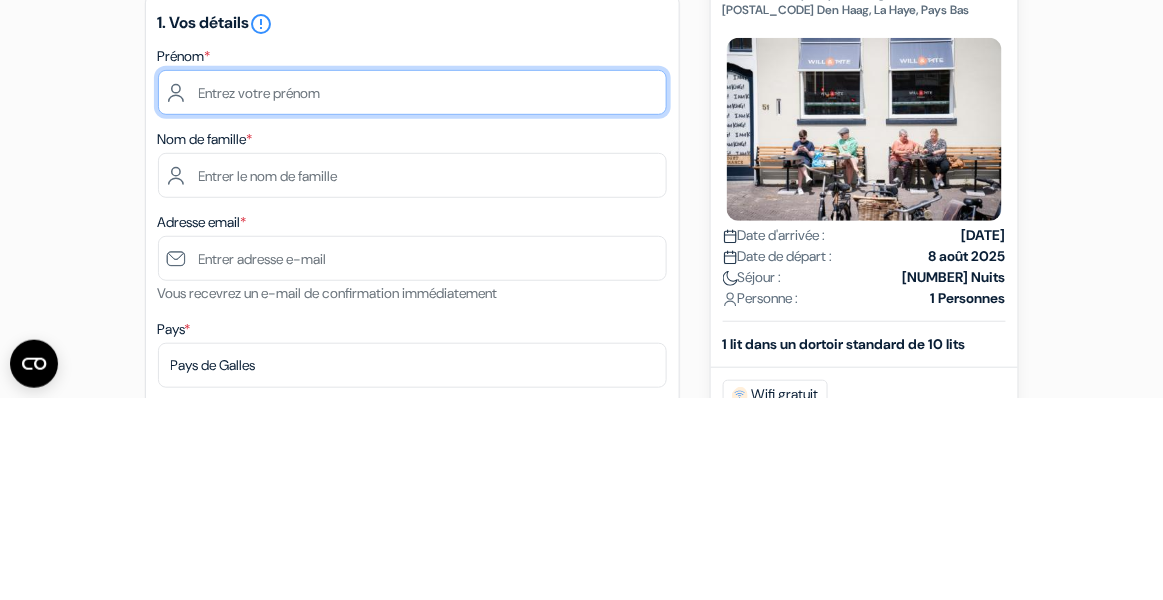 type on "[NAME]" 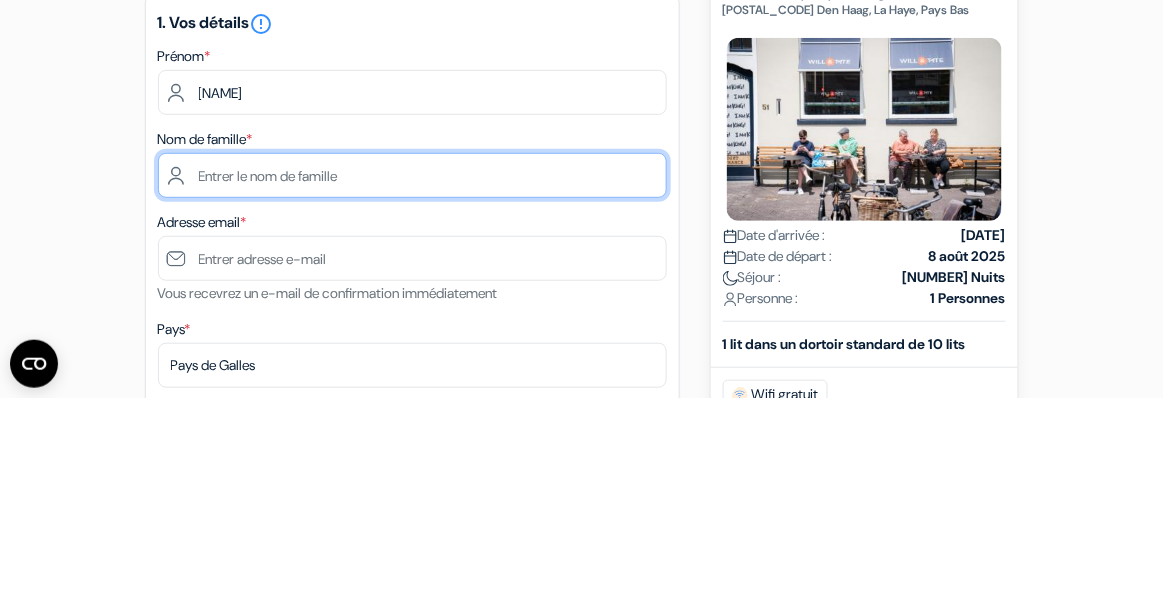 type on "[SURNAME]" 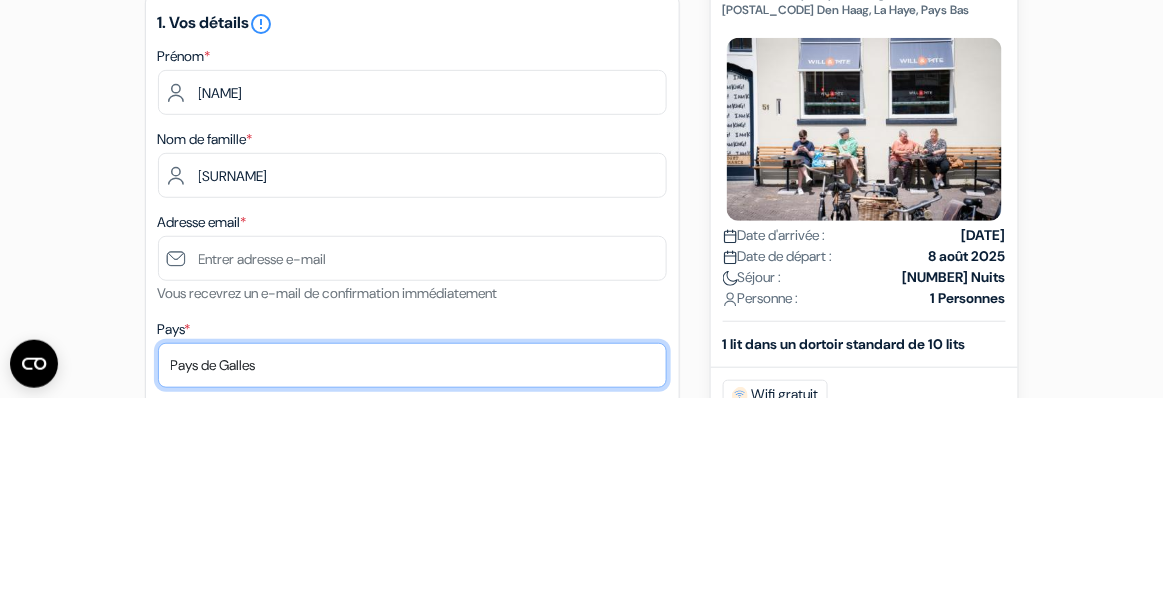 select on "67" 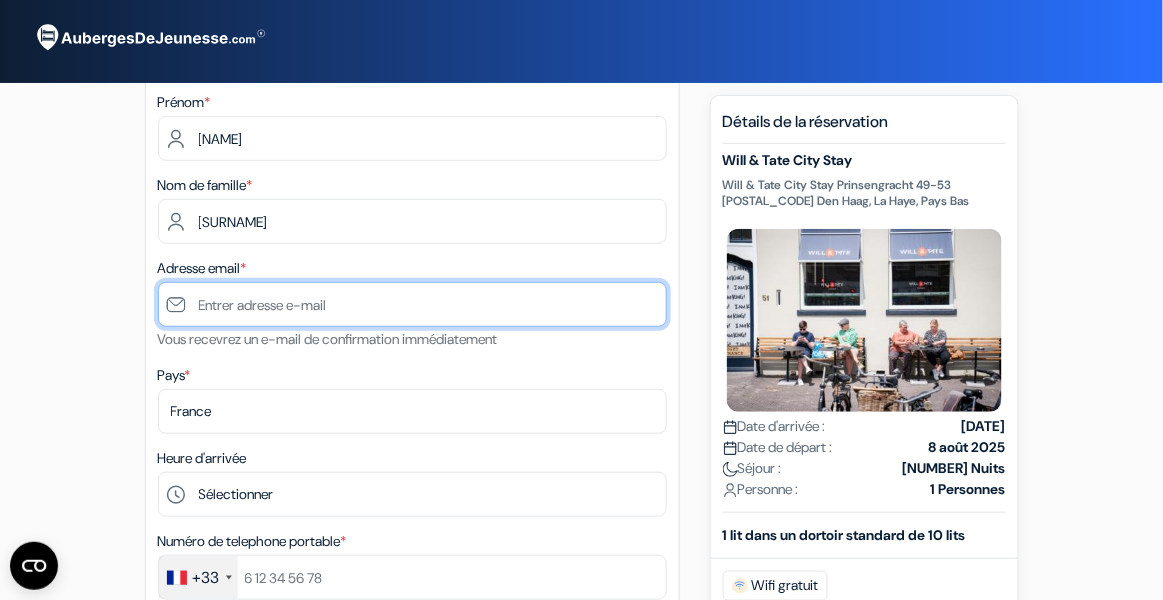 click at bounding box center [412, 304] 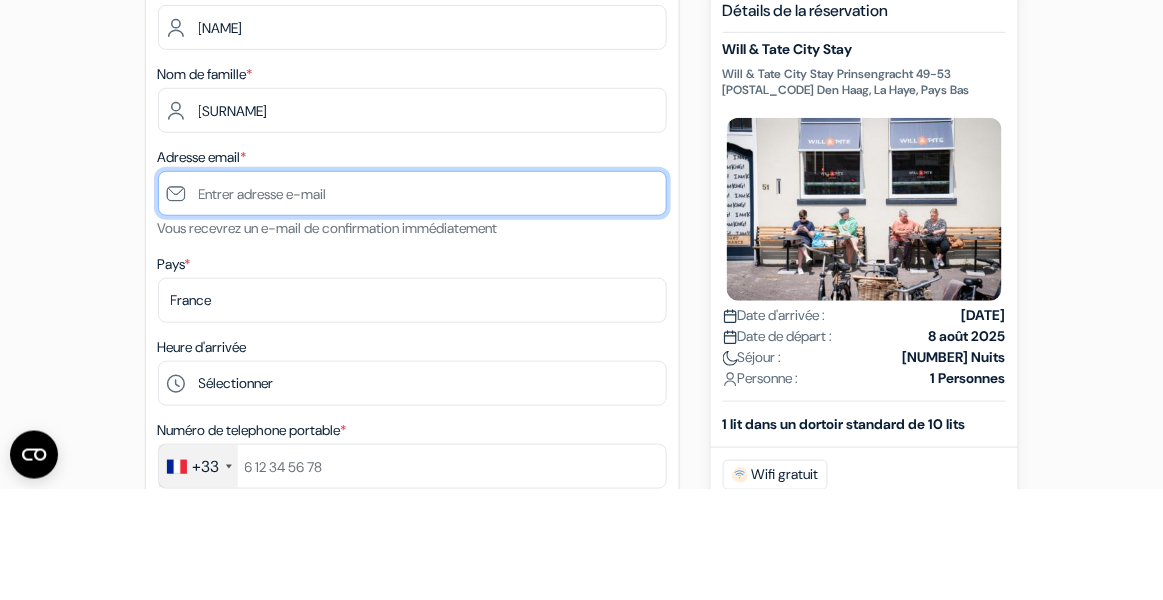 scroll, scrollTop: 156, scrollLeft: 0, axis: vertical 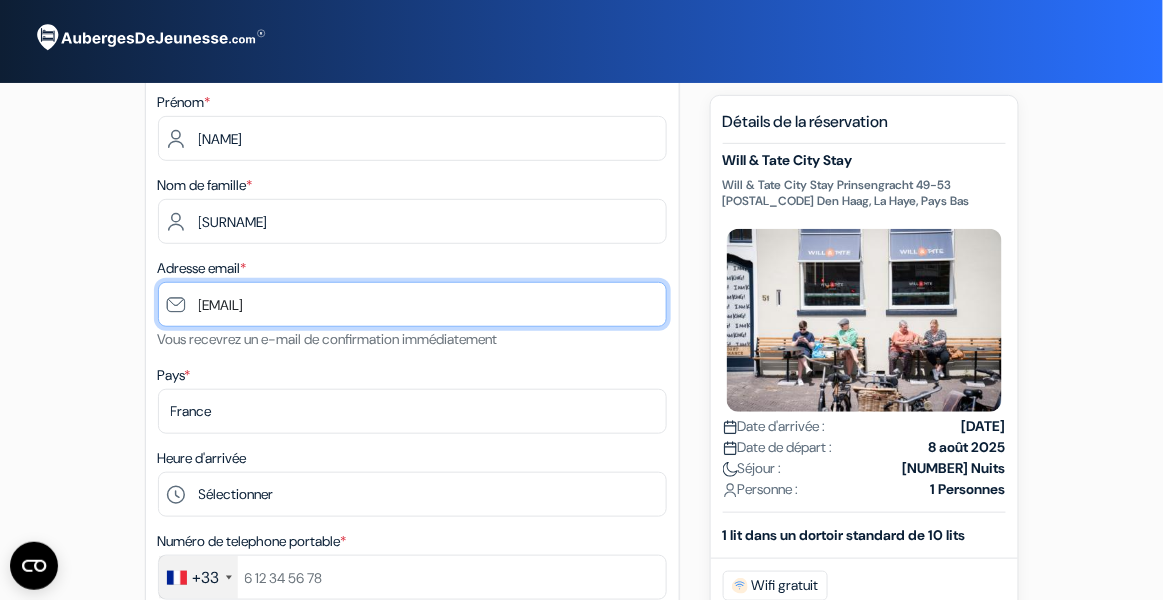 click on "[EMAIL]" at bounding box center [412, 304] 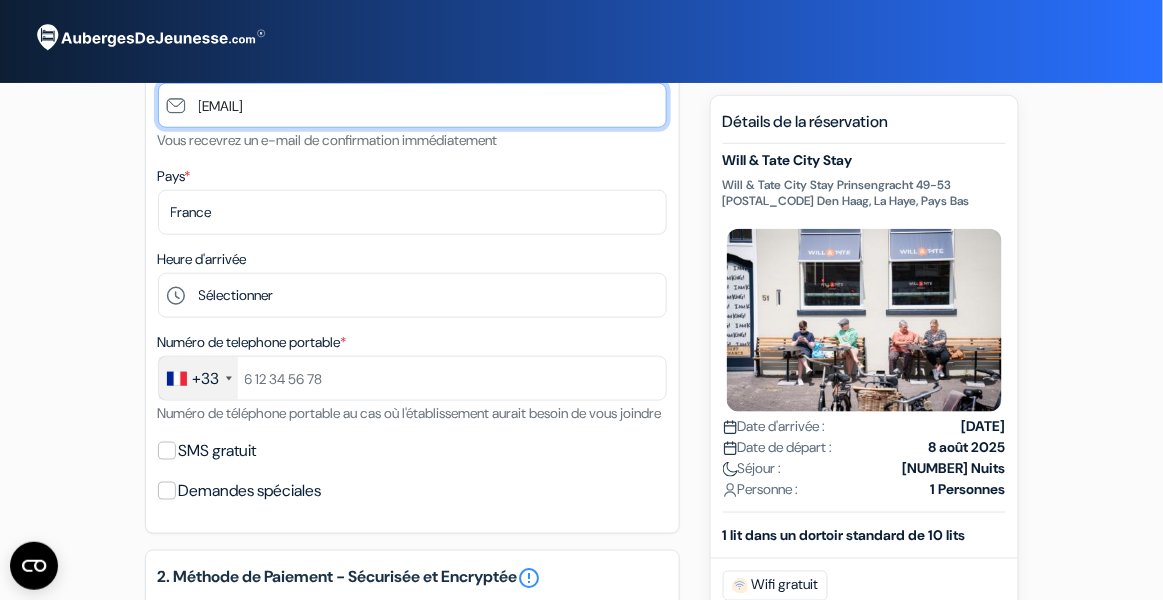 scroll, scrollTop: 357, scrollLeft: 0, axis: vertical 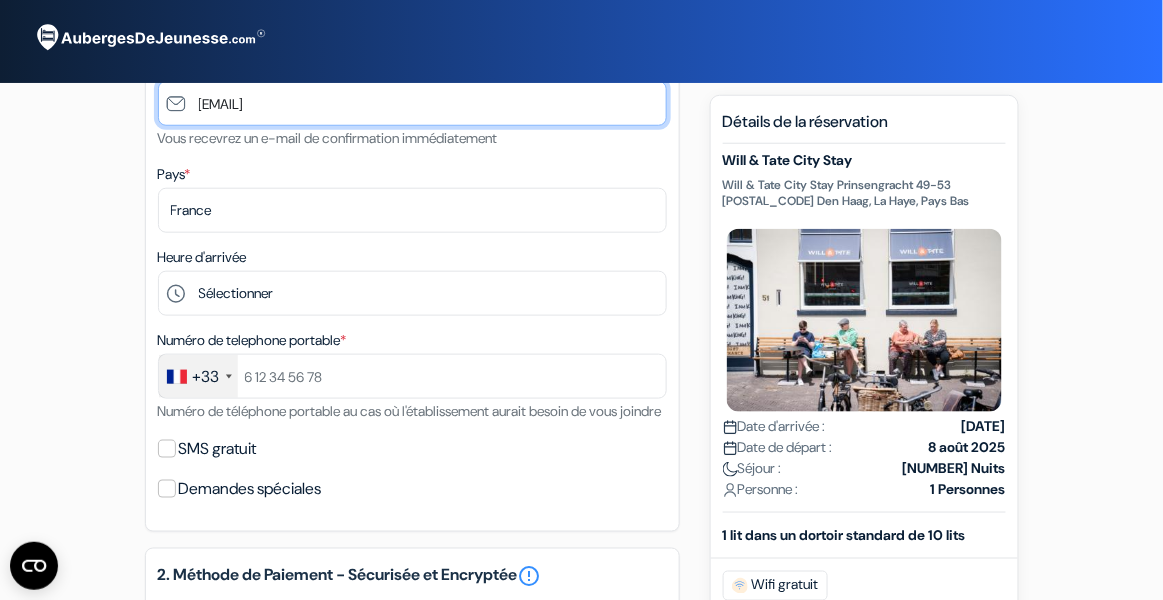 type on "[FIRST]@[DOMAIN].com" 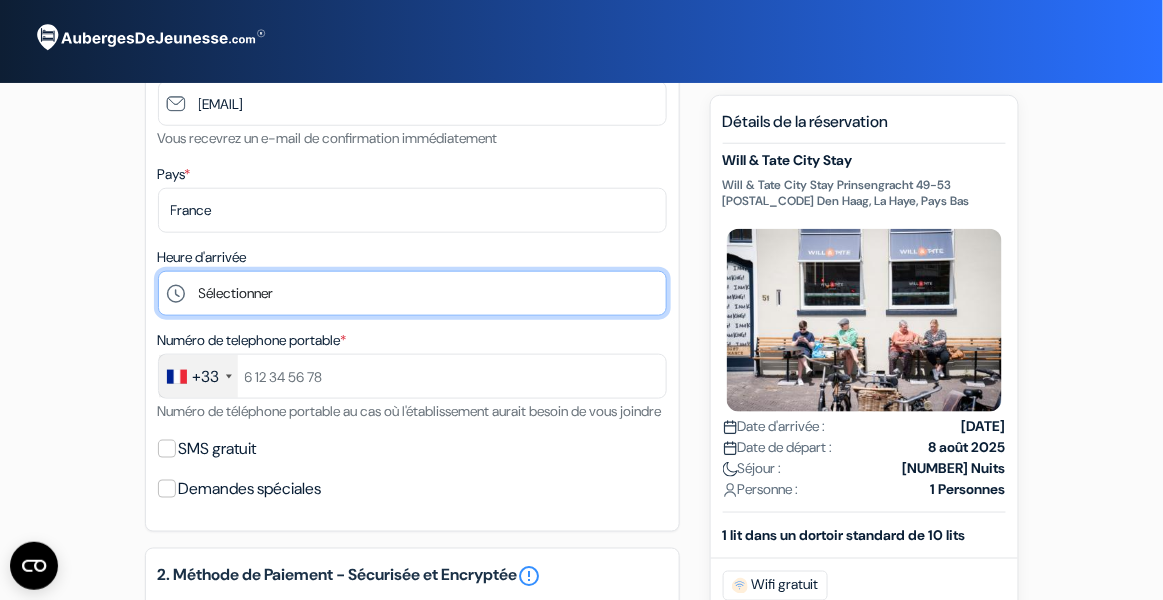 click on "Sélectionner
1:00
2:00
3:00
4:00
5:00
6:00
7:00
8:00
9:00
10:00
11:00
12:00 13:00 14:00 15:00" at bounding box center [412, 293] 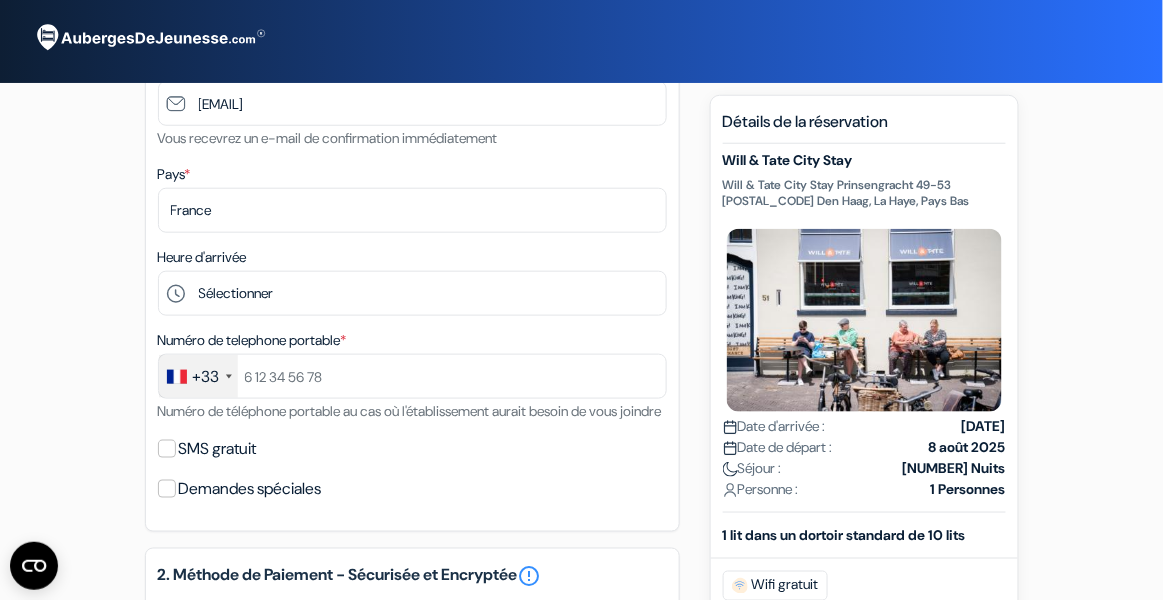 click on "Départ
add_box
Will & Tate City Stay
Will & Tate City Stay
Prinsengracht 49-53
2512 EX Den Haag,
La Haye,
Pays Bas
Will & Tate City Stay done" at bounding box center [581, 489] 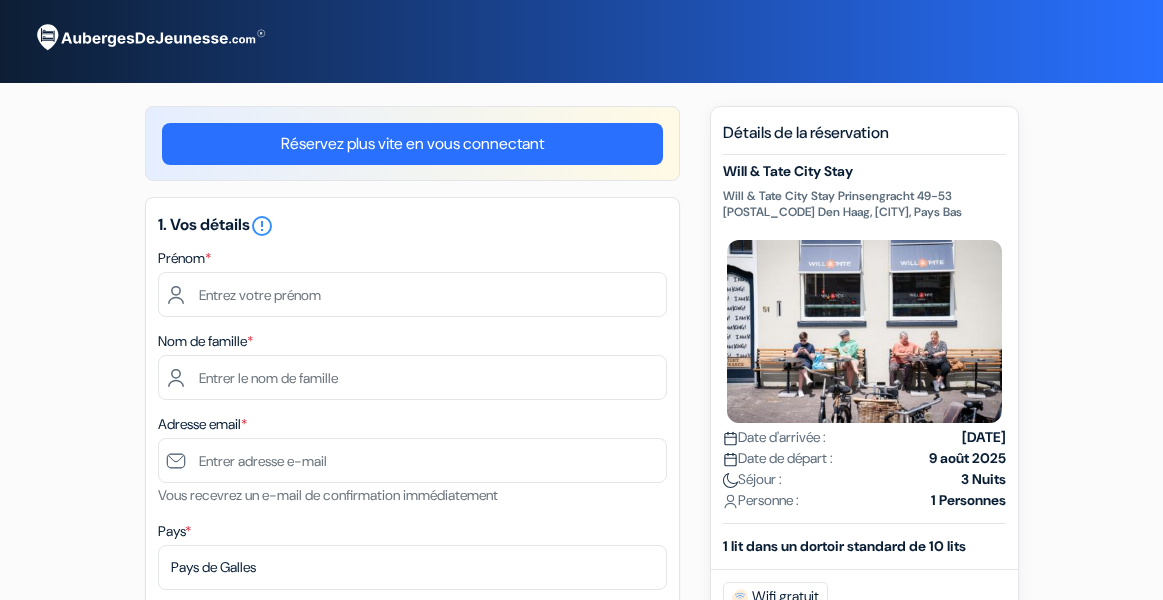 select on "256" 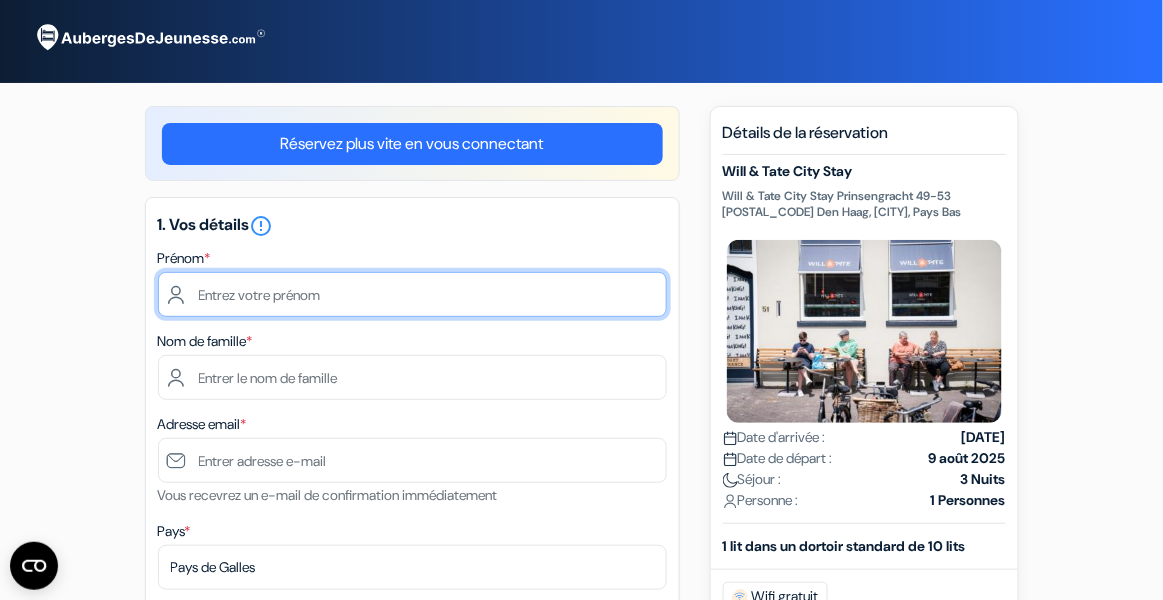 click at bounding box center (412, 294) 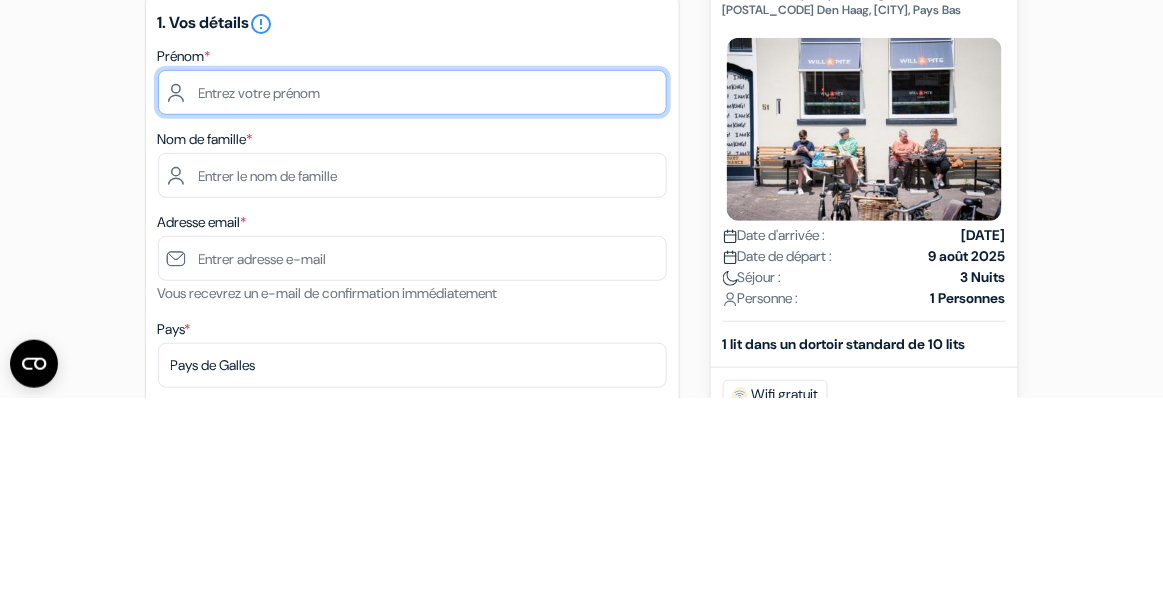 type on "[NAME]" 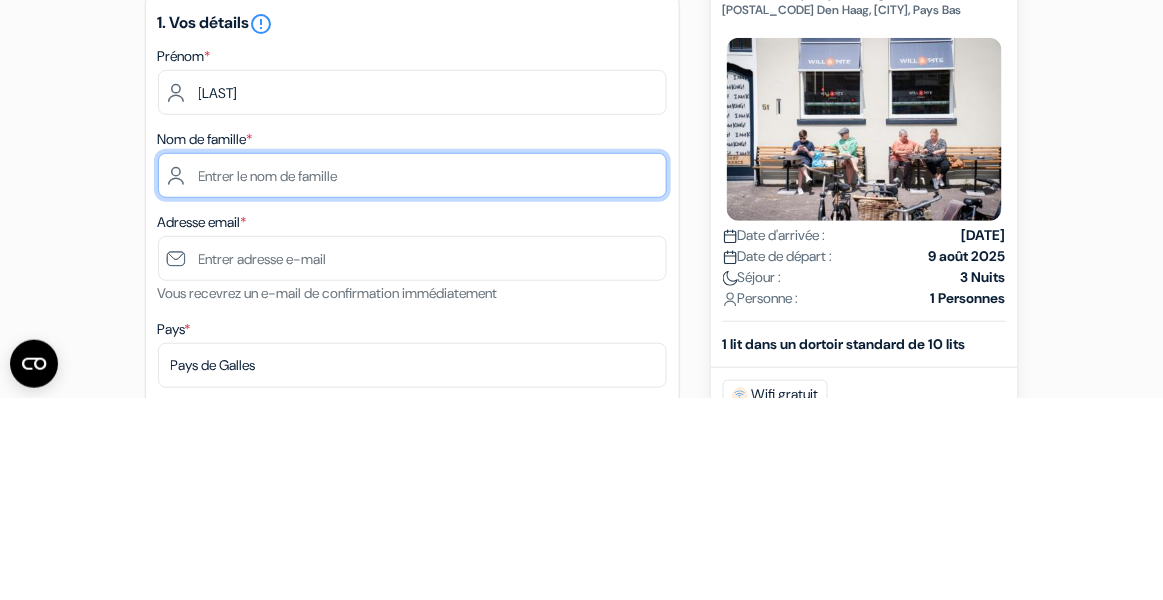 type on "[SURNAME]" 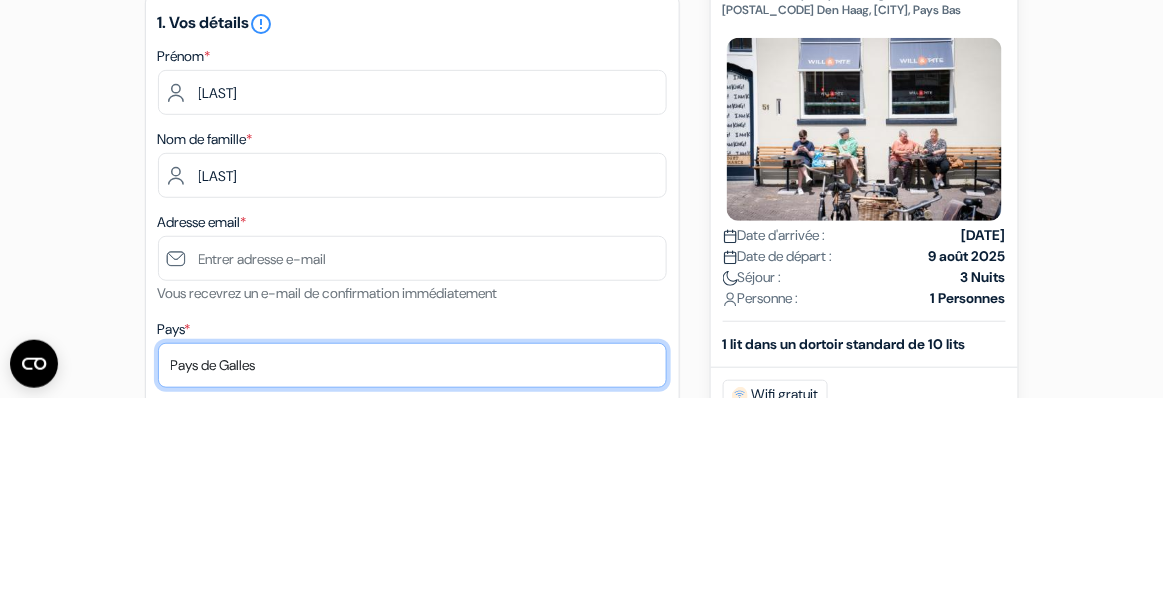select on "67" 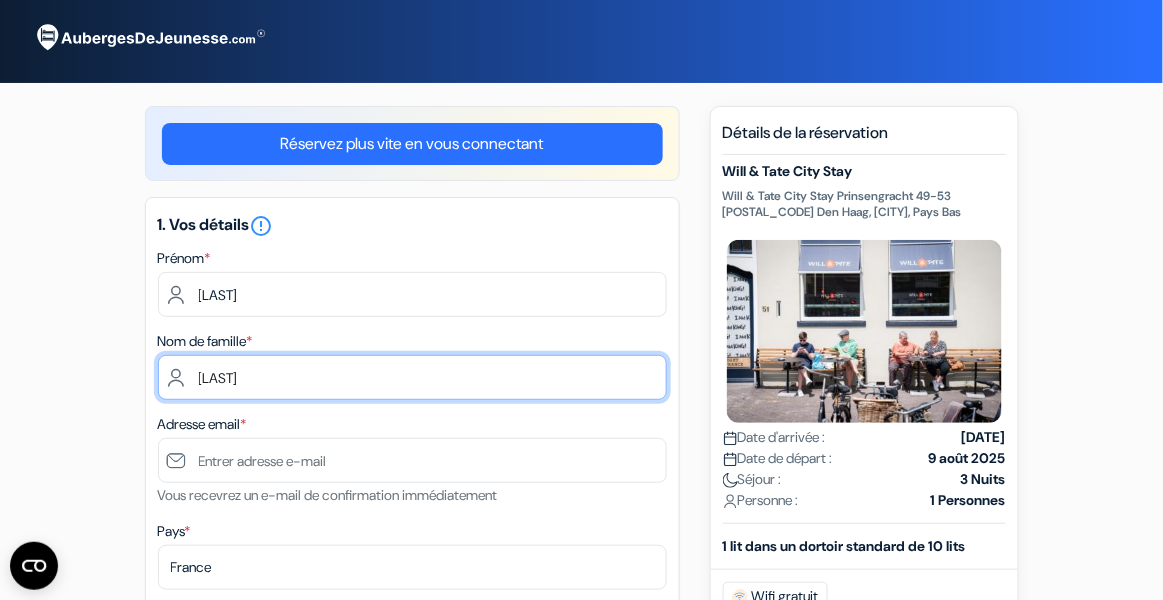 click on "[SURNAME]" at bounding box center (412, 377) 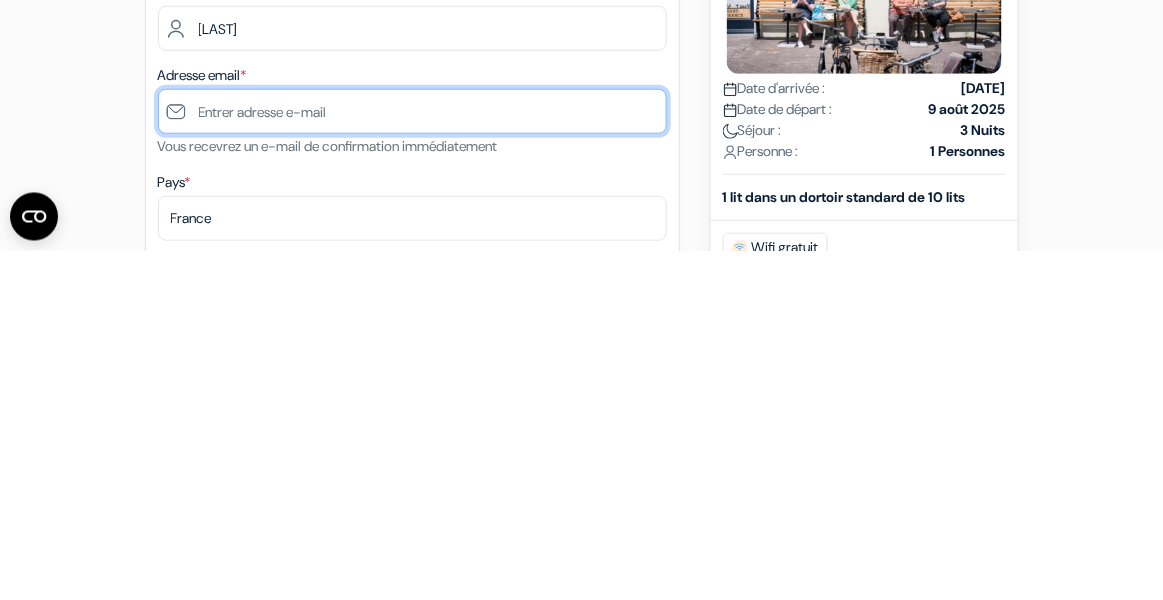 click at bounding box center [412, 460] 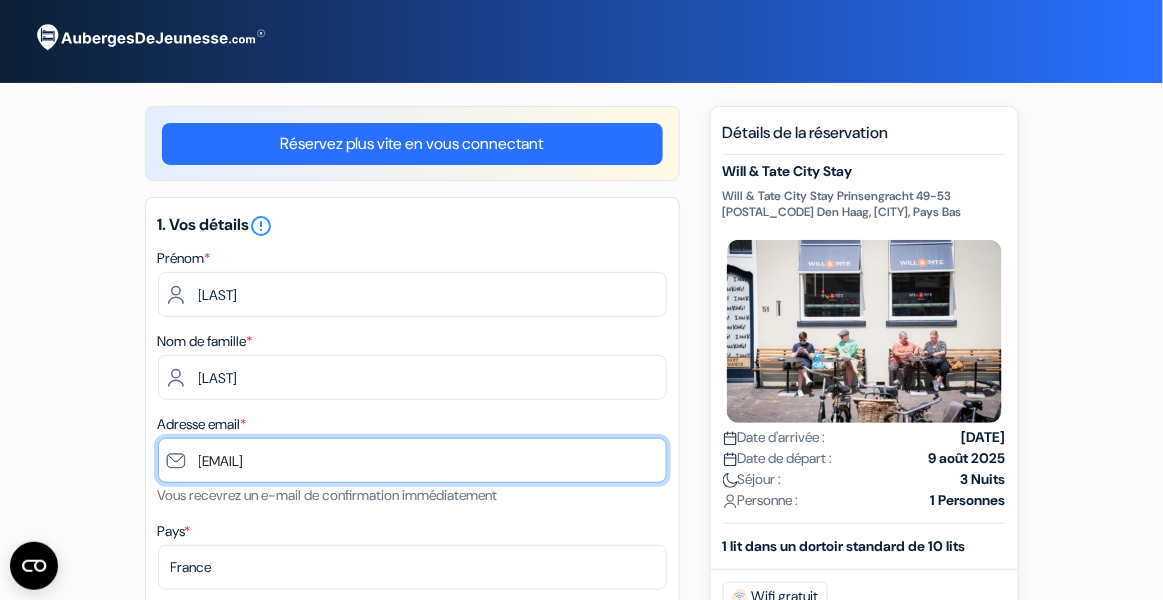 click on "[EMAIL]" at bounding box center (412, 460) 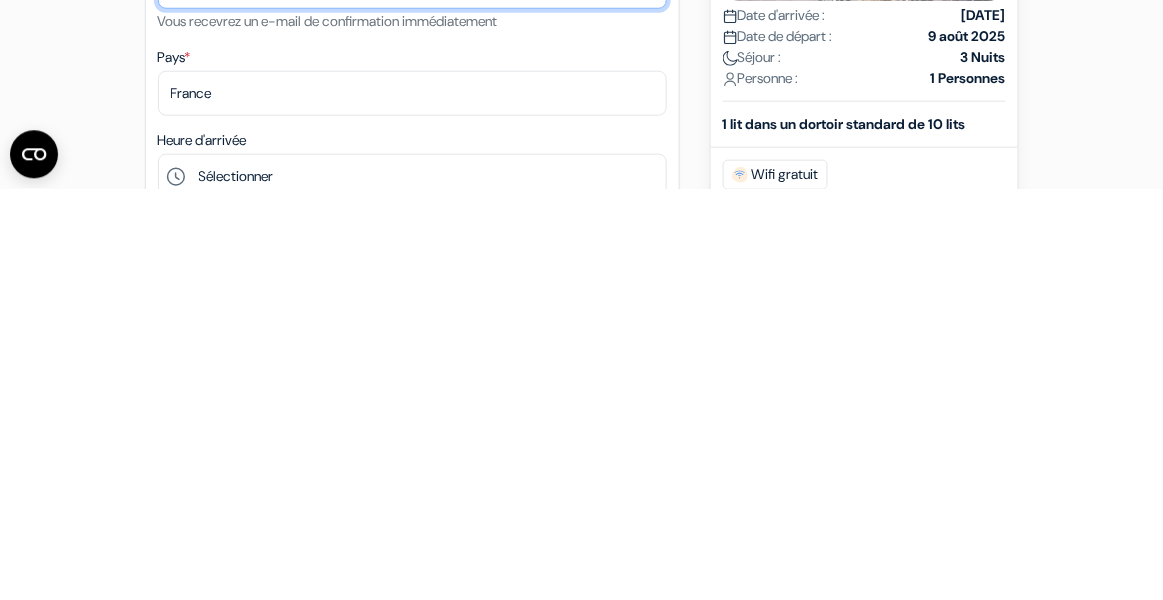 scroll, scrollTop: 63, scrollLeft: 0, axis: vertical 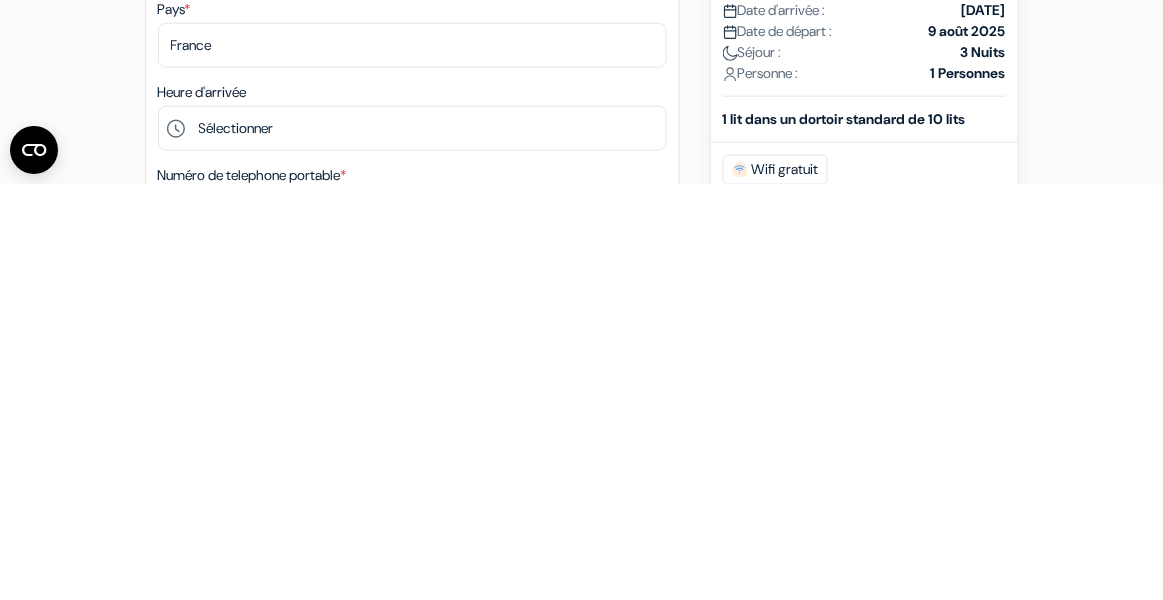 type on "[EMAIL]" 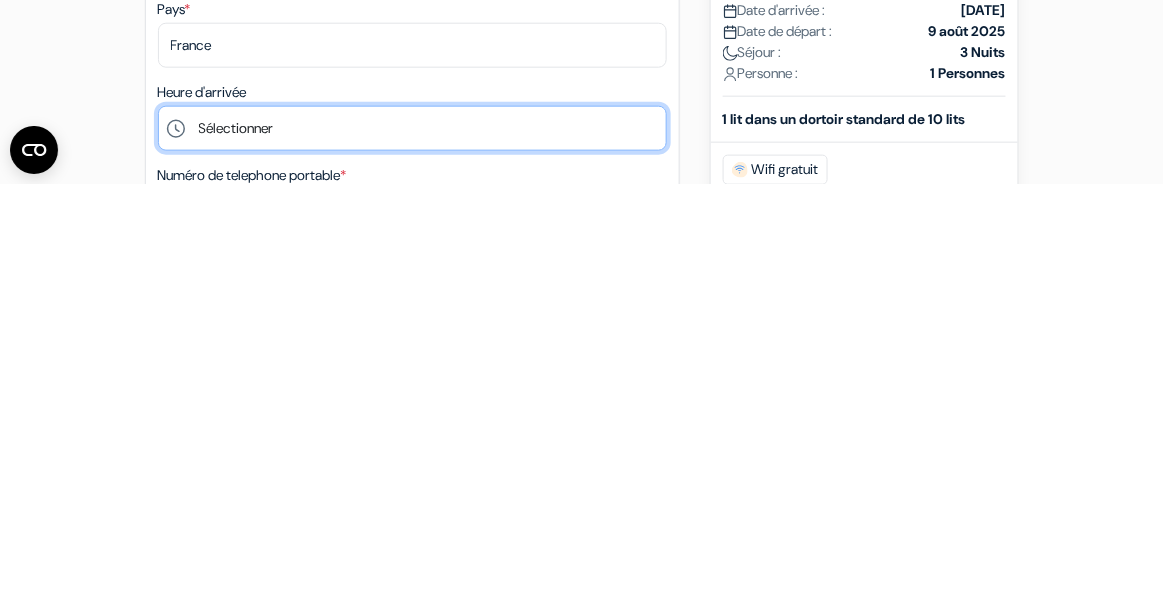 click on "Sélectionner
1:00
2:00
3:00
4:00
5:00
6:00
7:00
8:00
9:00
10:00
11:00
12:00 13:00 14:00 15:00" at bounding box center [412, 544] 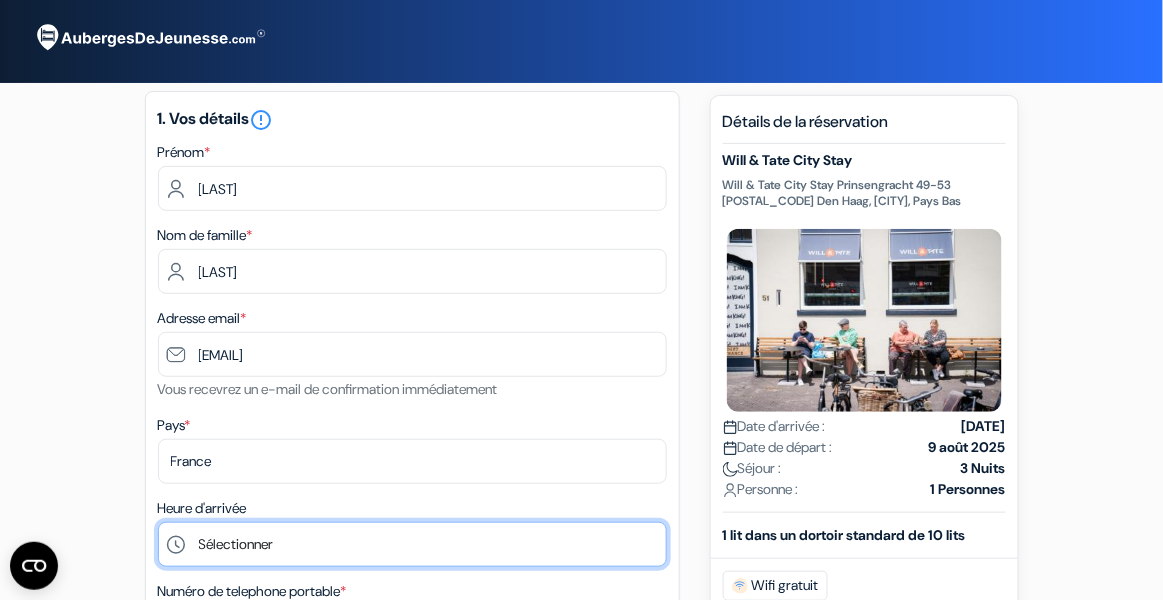 select on "12" 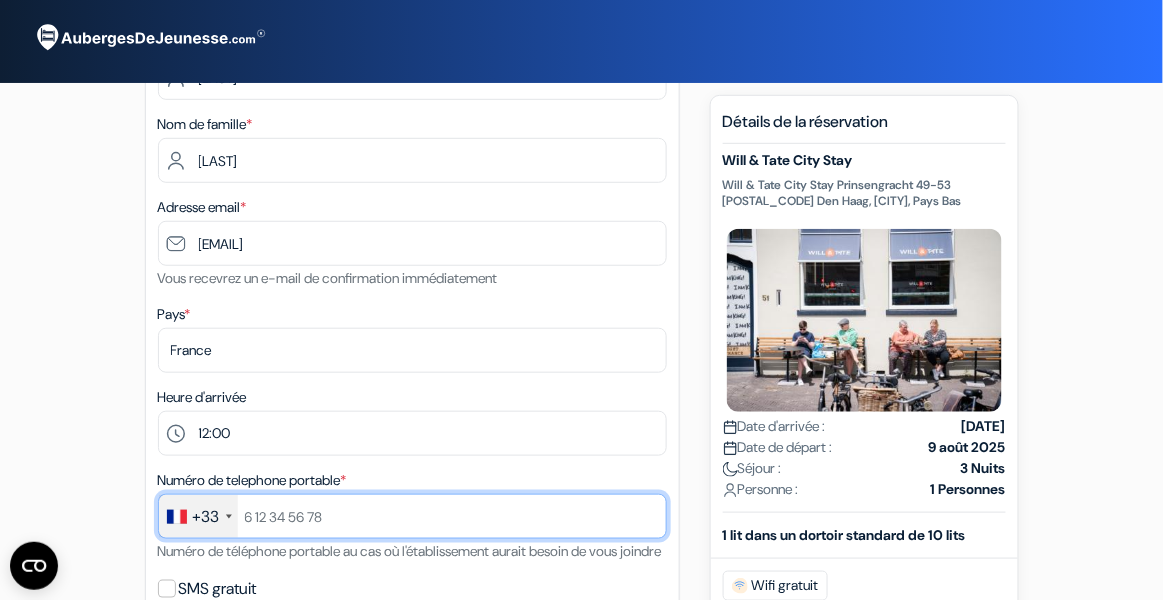 click at bounding box center (412, 516) 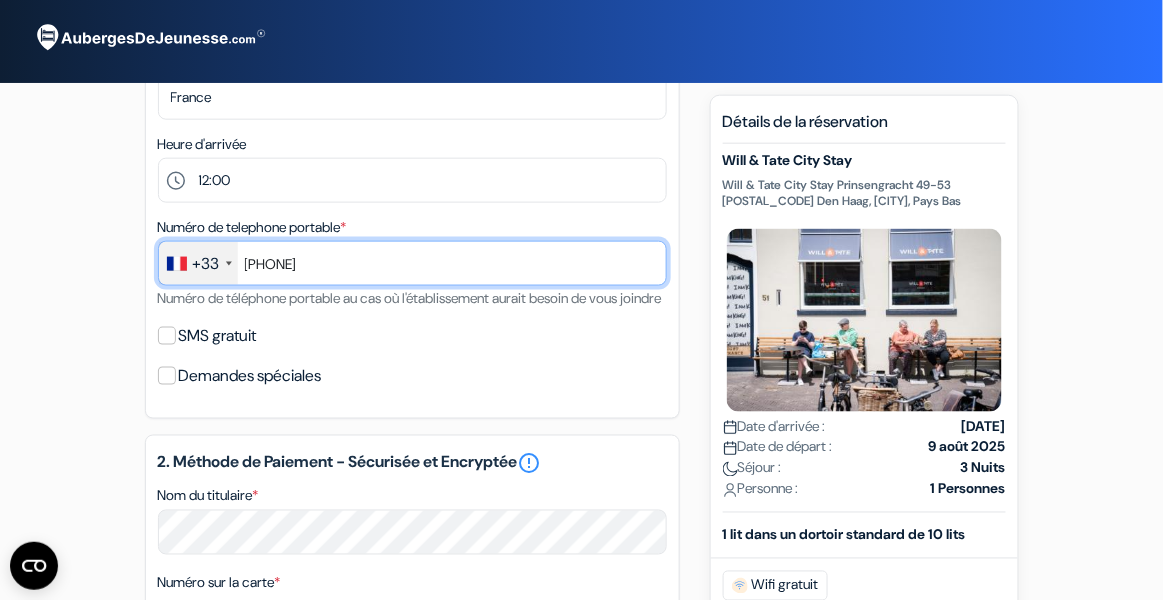 scroll, scrollTop: 492, scrollLeft: 0, axis: vertical 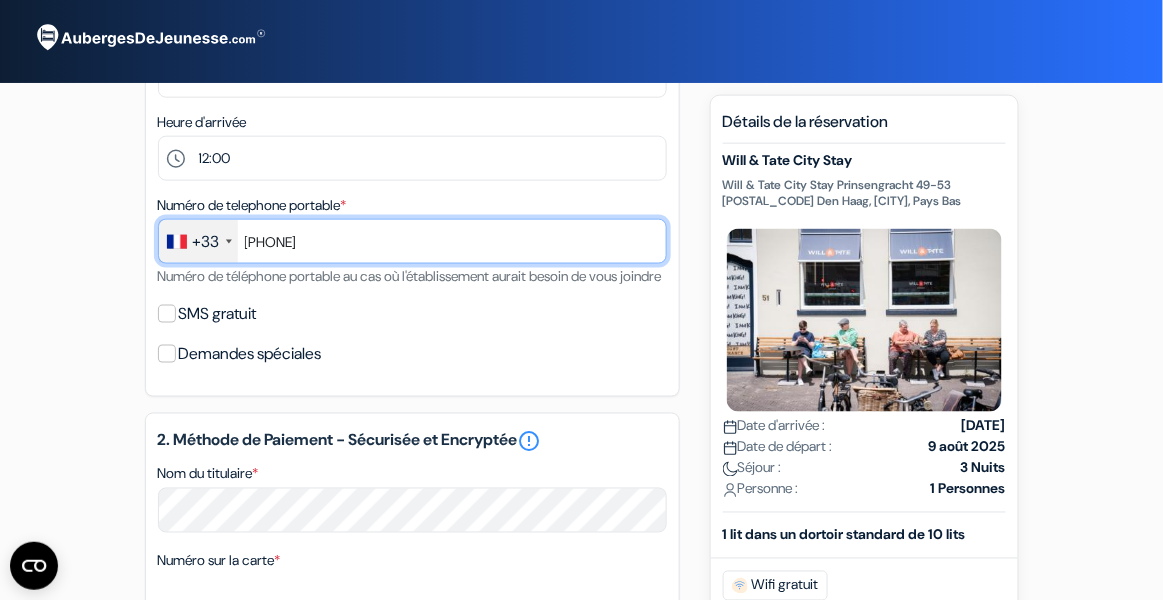 type on "784067988" 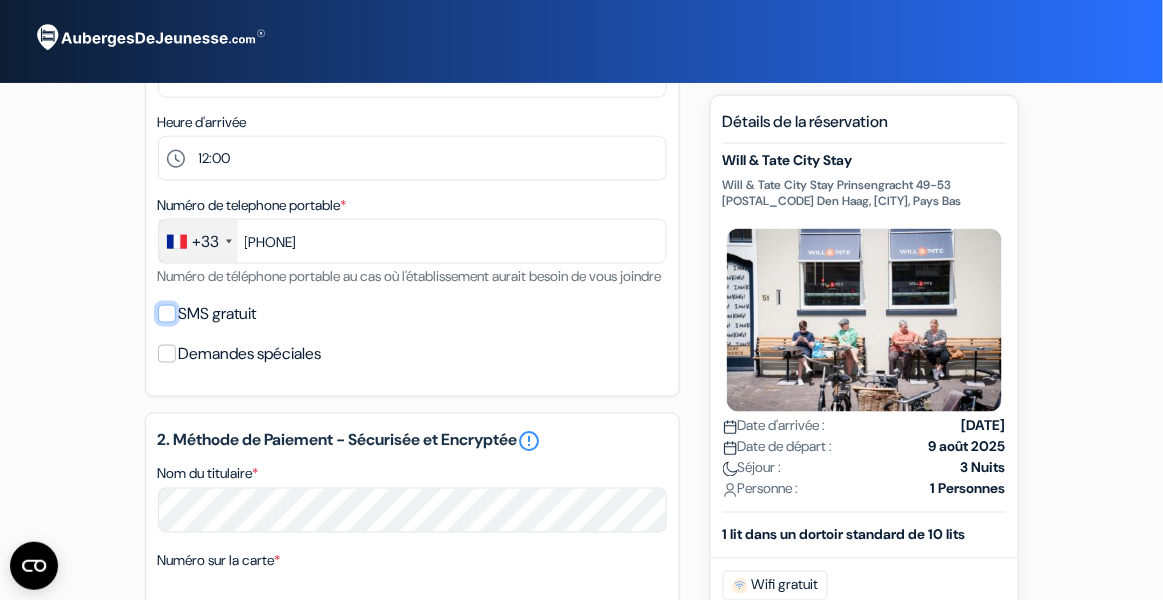 click on "SMS gratuit" at bounding box center [167, 314] 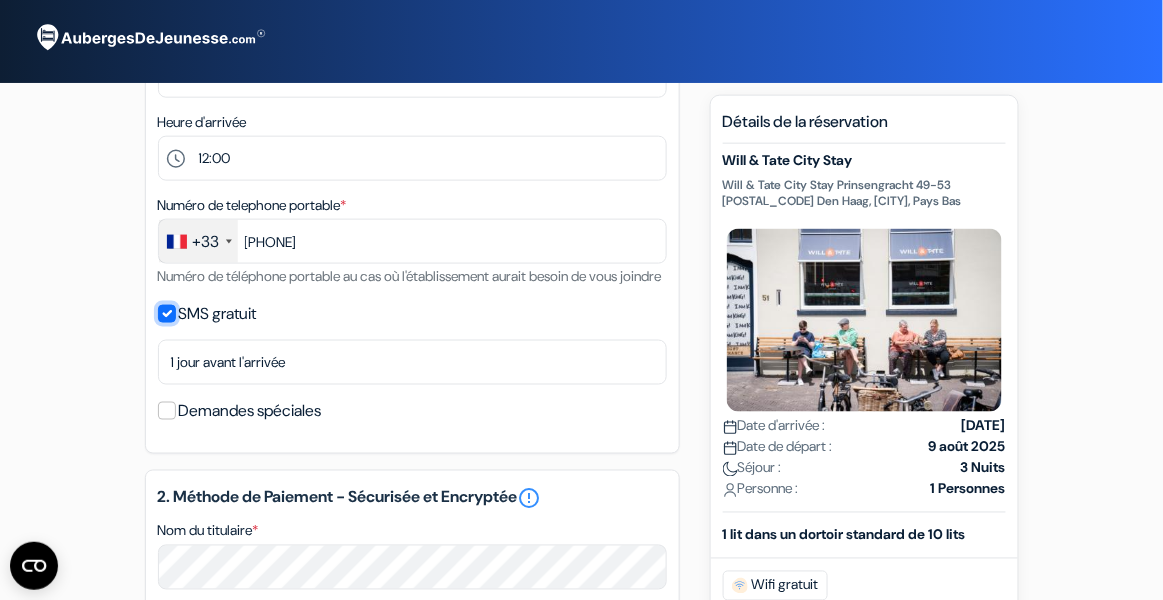 scroll, scrollTop: 478, scrollLeft: 0, axis: vertical 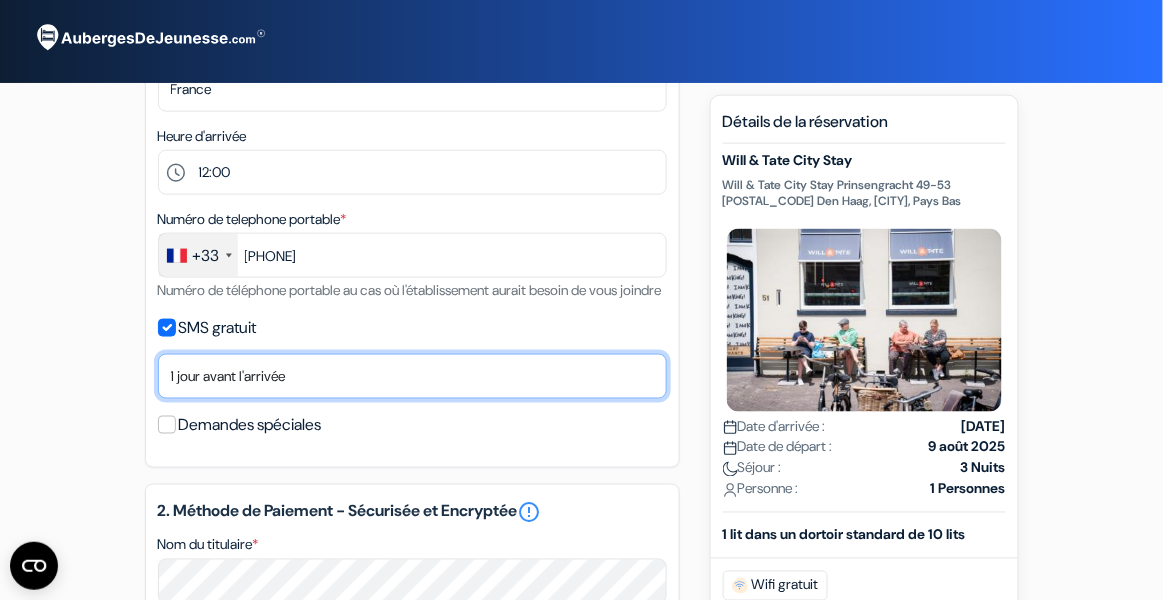 click on "Non merci
Maintenant
Le jour de votre arrivée
1 jour avant l'arrivée
2 jours avant l'arrivée
3 jours avant l'arrivée
4 jours avant l'arrivée
5 jours avant l'arrivée
6 jours avant l'arrivée
1 semaine avant l'arrivée" at bounding box center [412, 376] 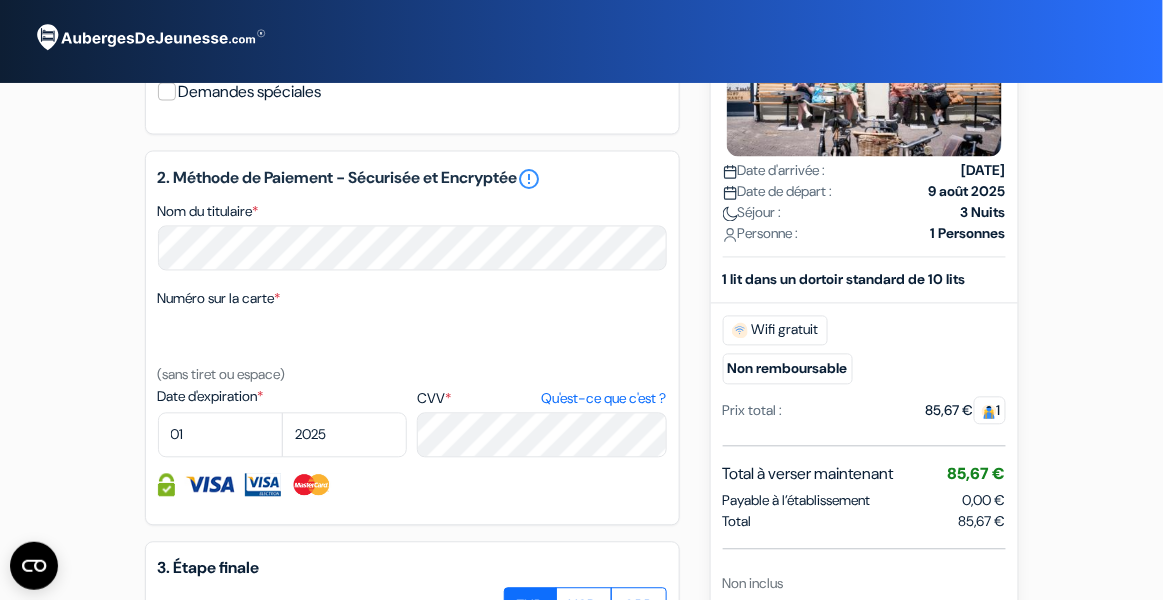 scroll, scrollTop: 826, scrollLeft: 0, axis: vertical 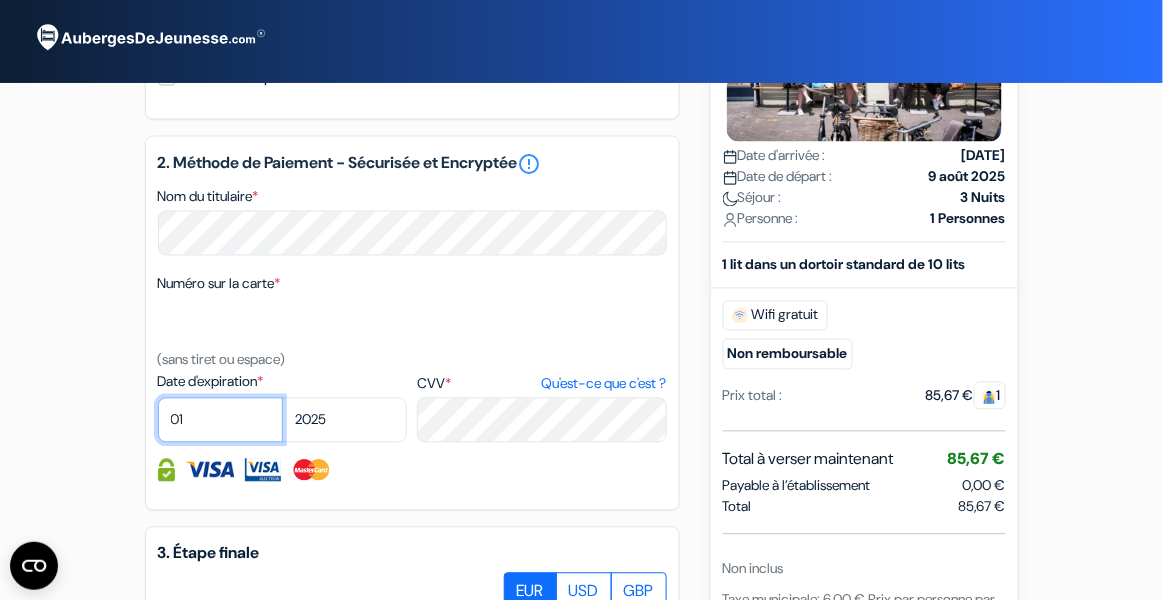 select on "05" 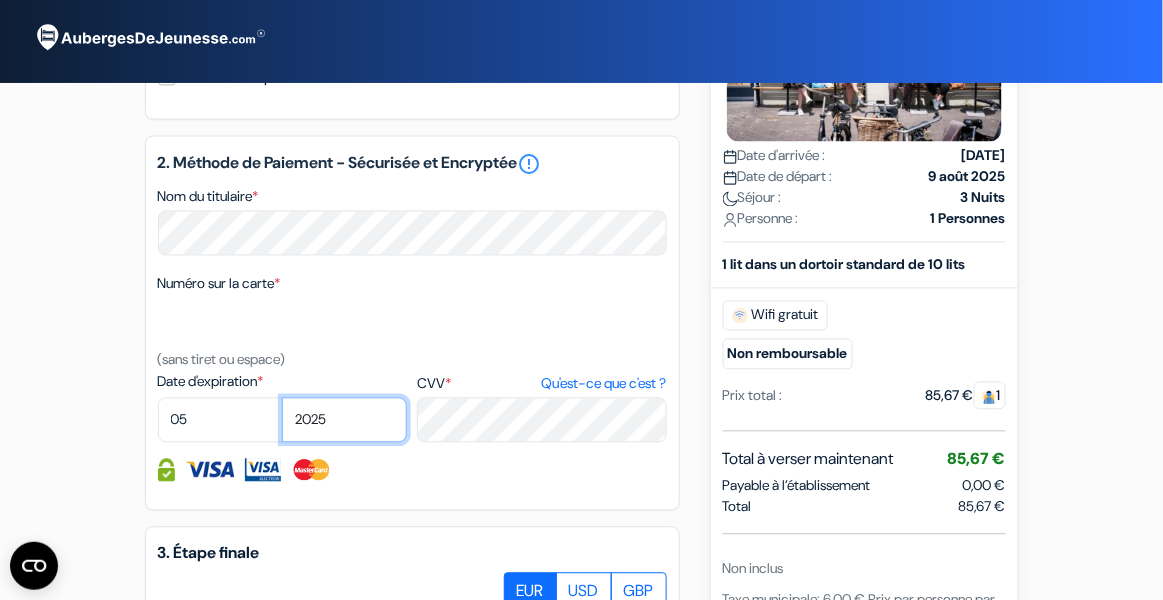 select on "2027" 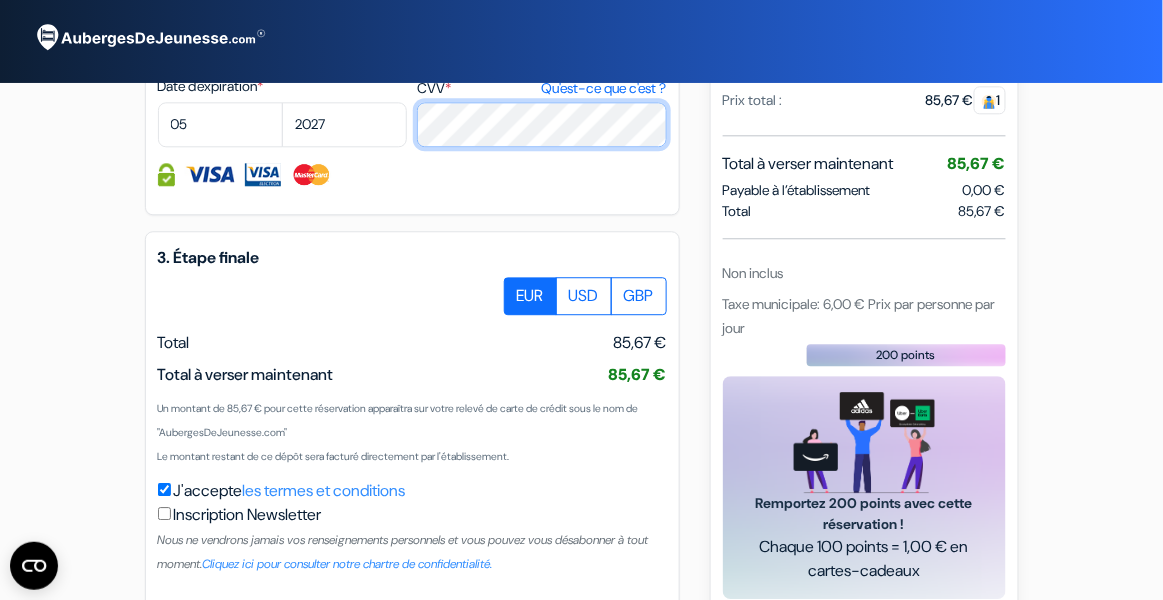 scroll, scrollTop: 1124, scrollLeft: 0, axis: vertical 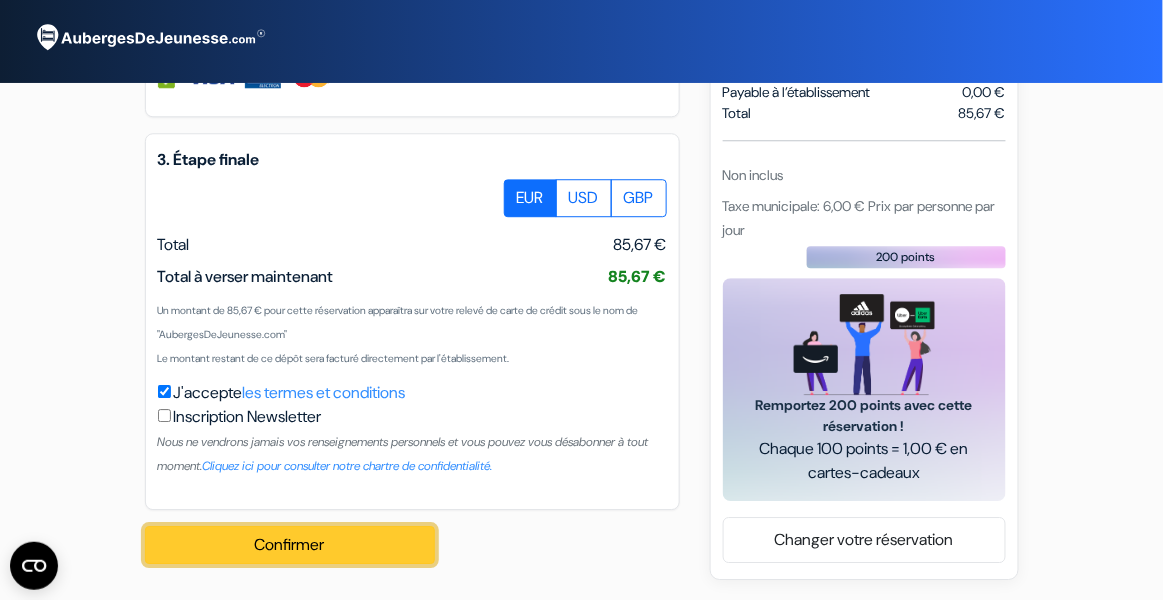 click on "Confirmer
Loading..." at bounding box center [290, 545] 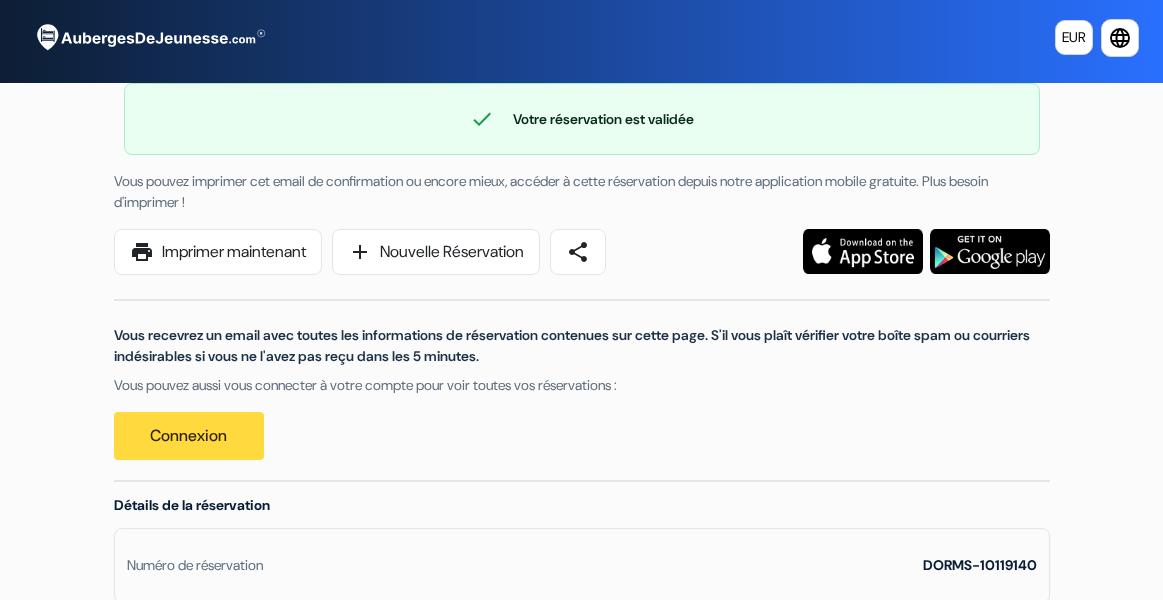 scroll, scrollTop: 0, scrollLeft: 0, axis: both 